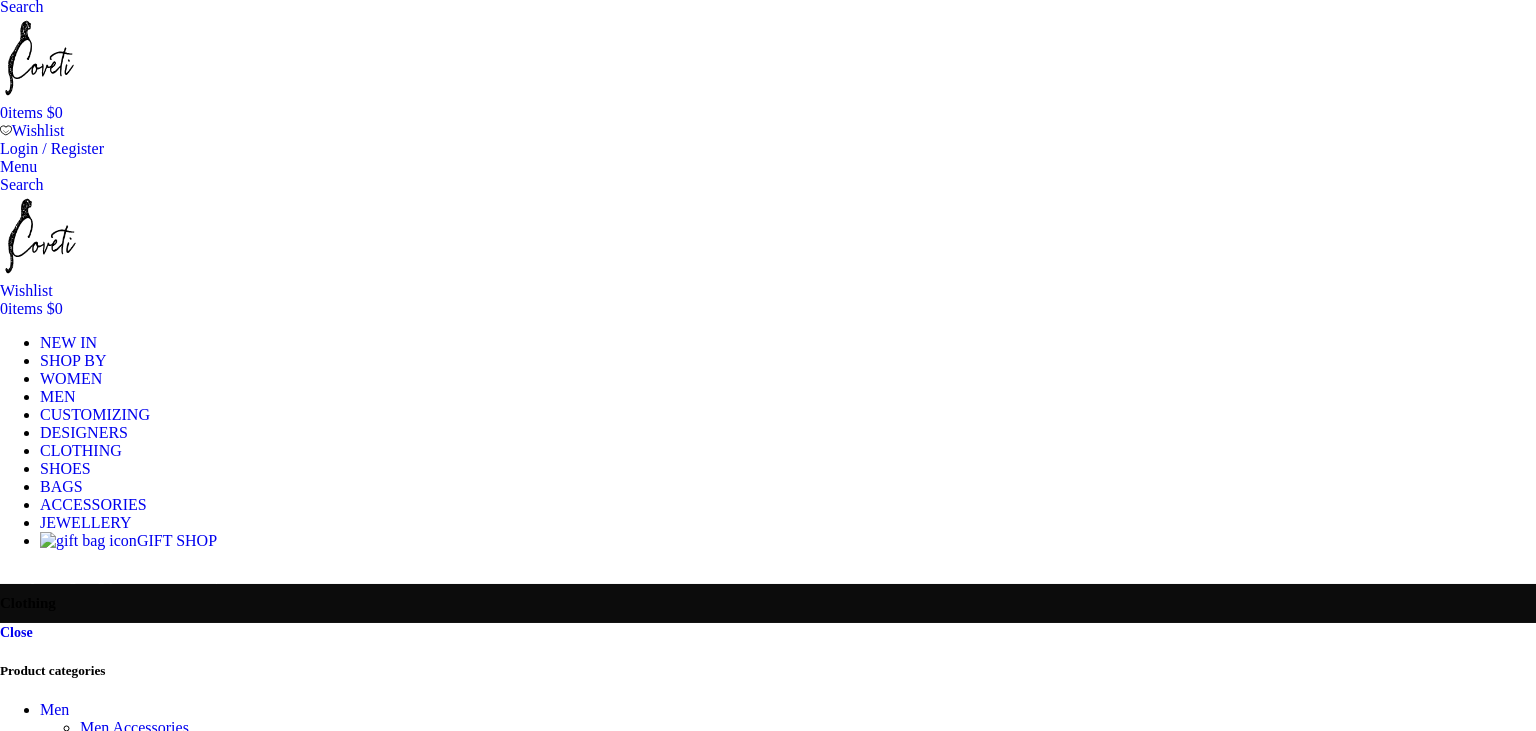 scroll, scrollTop: 0, scrollLeft: 0, axis: both 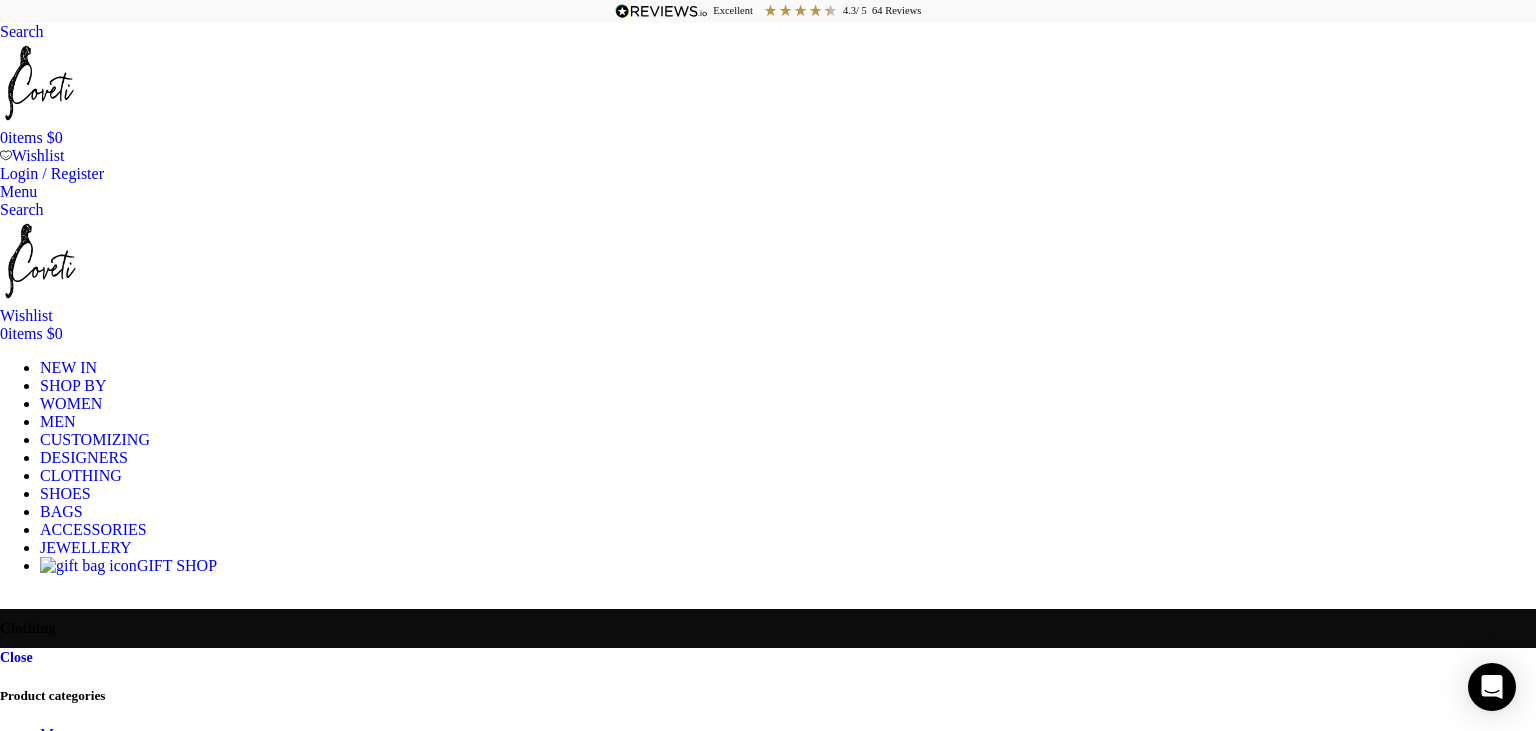 click at bounding box center (0, 31) 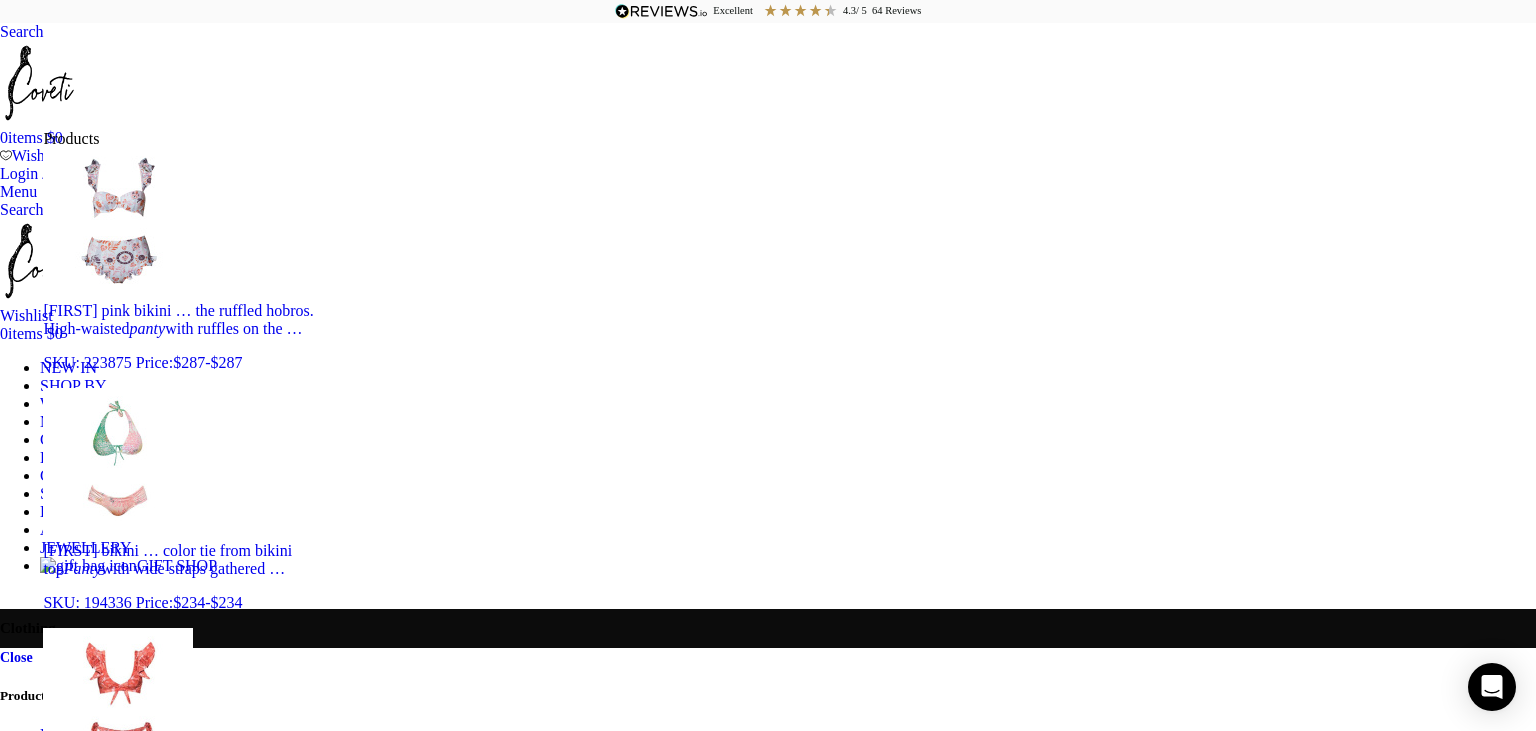 click on "[PERSON] pink bikini" at bounding box center [107, 310] 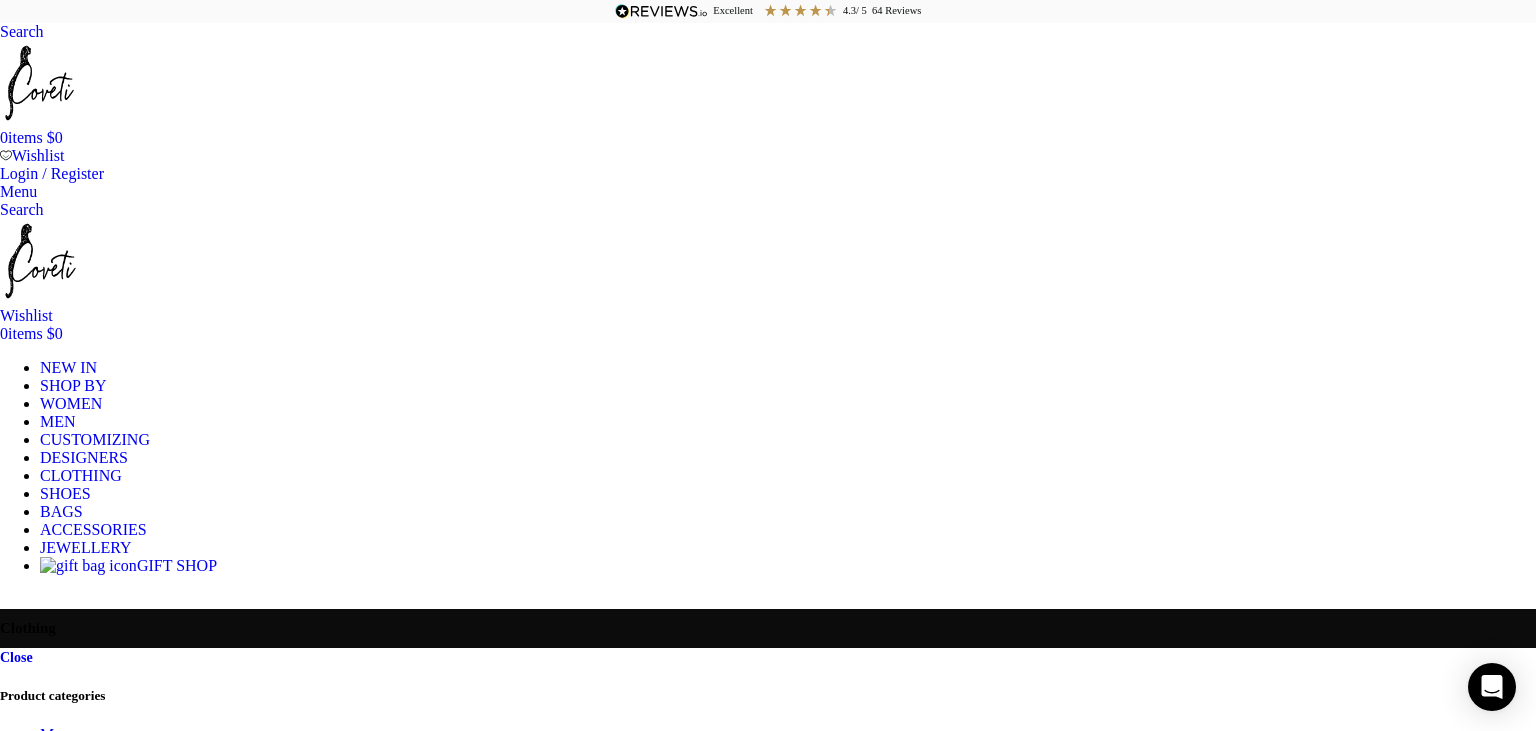 type on "pantie" 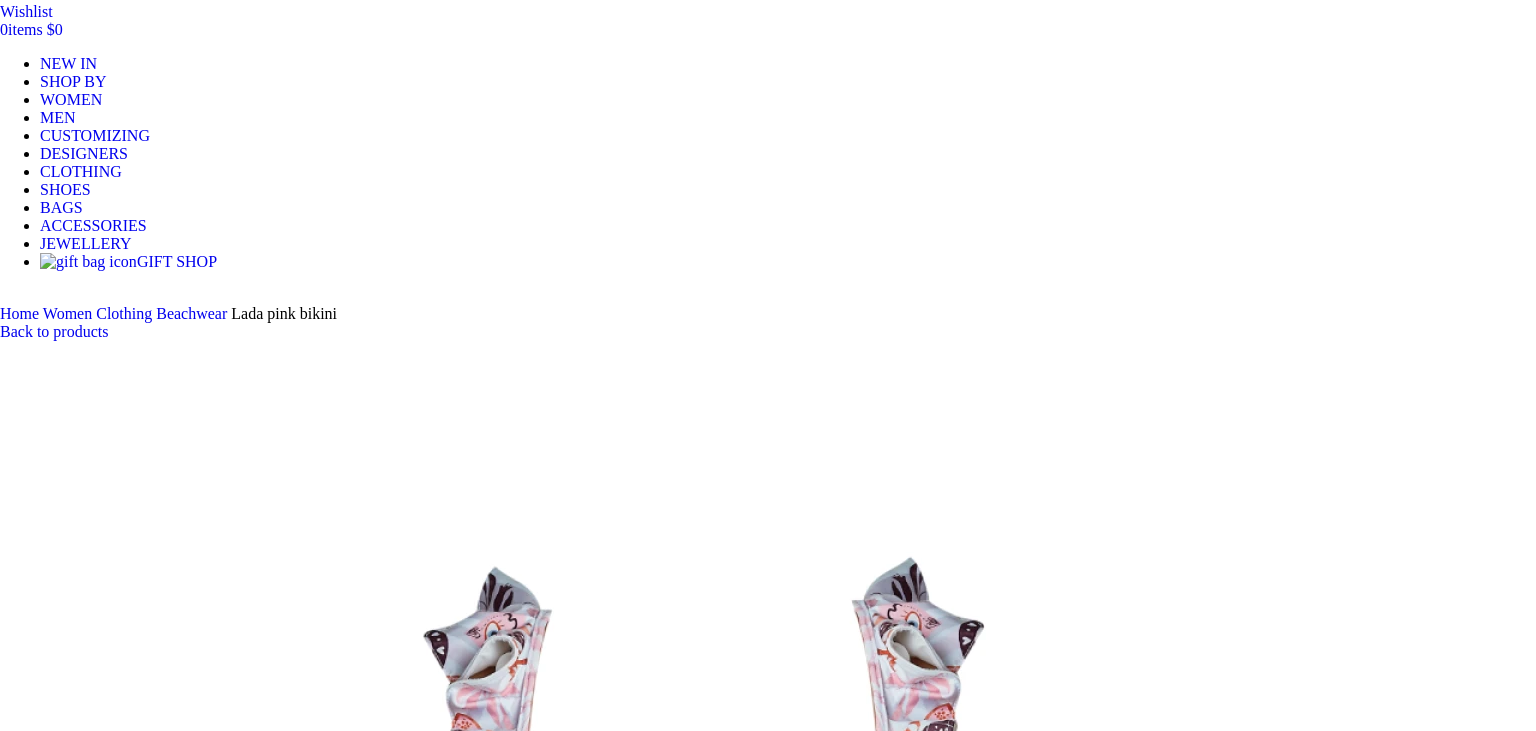 click at bounding box center (310, 6702) 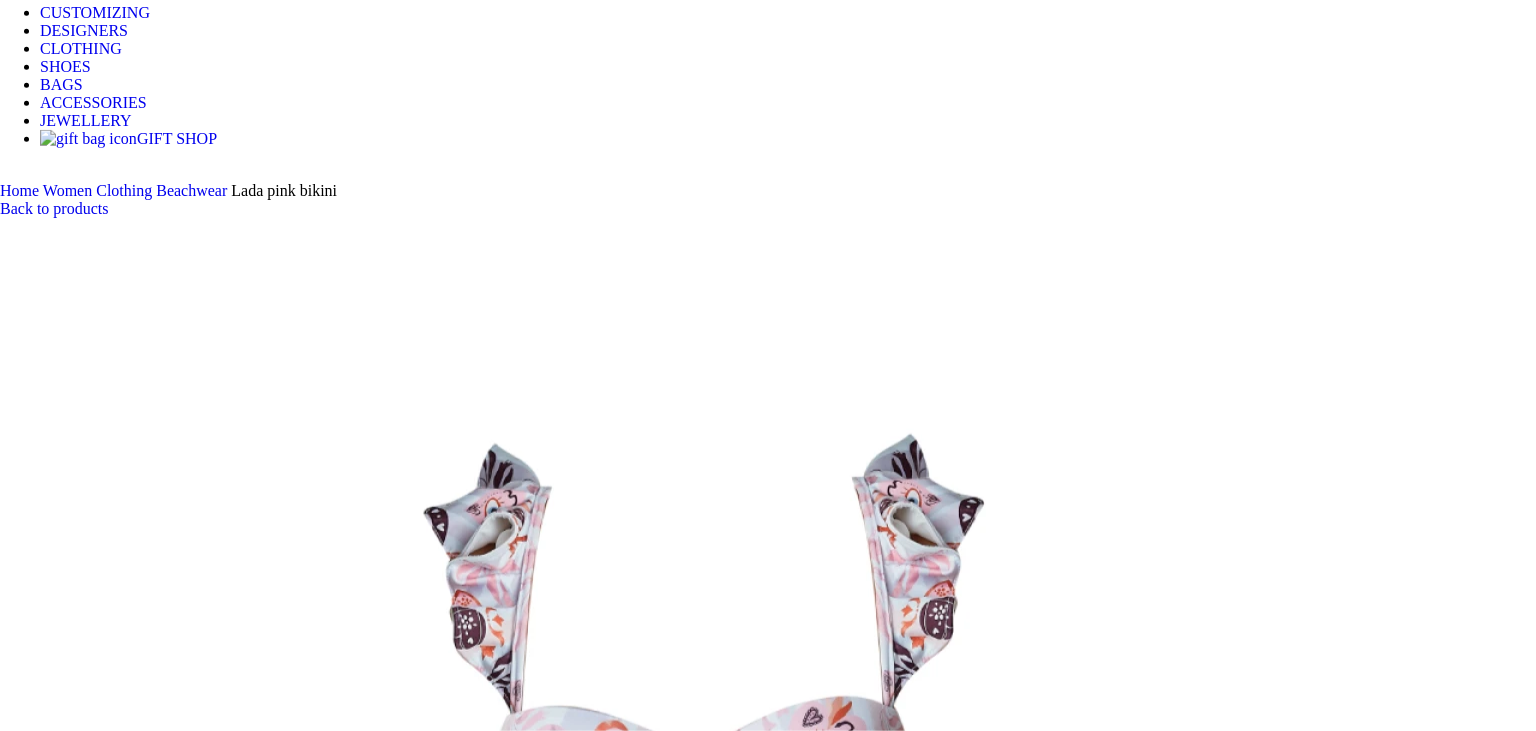 scroll, scrollTop: 422, scrollLeft: 0, axis: vertical 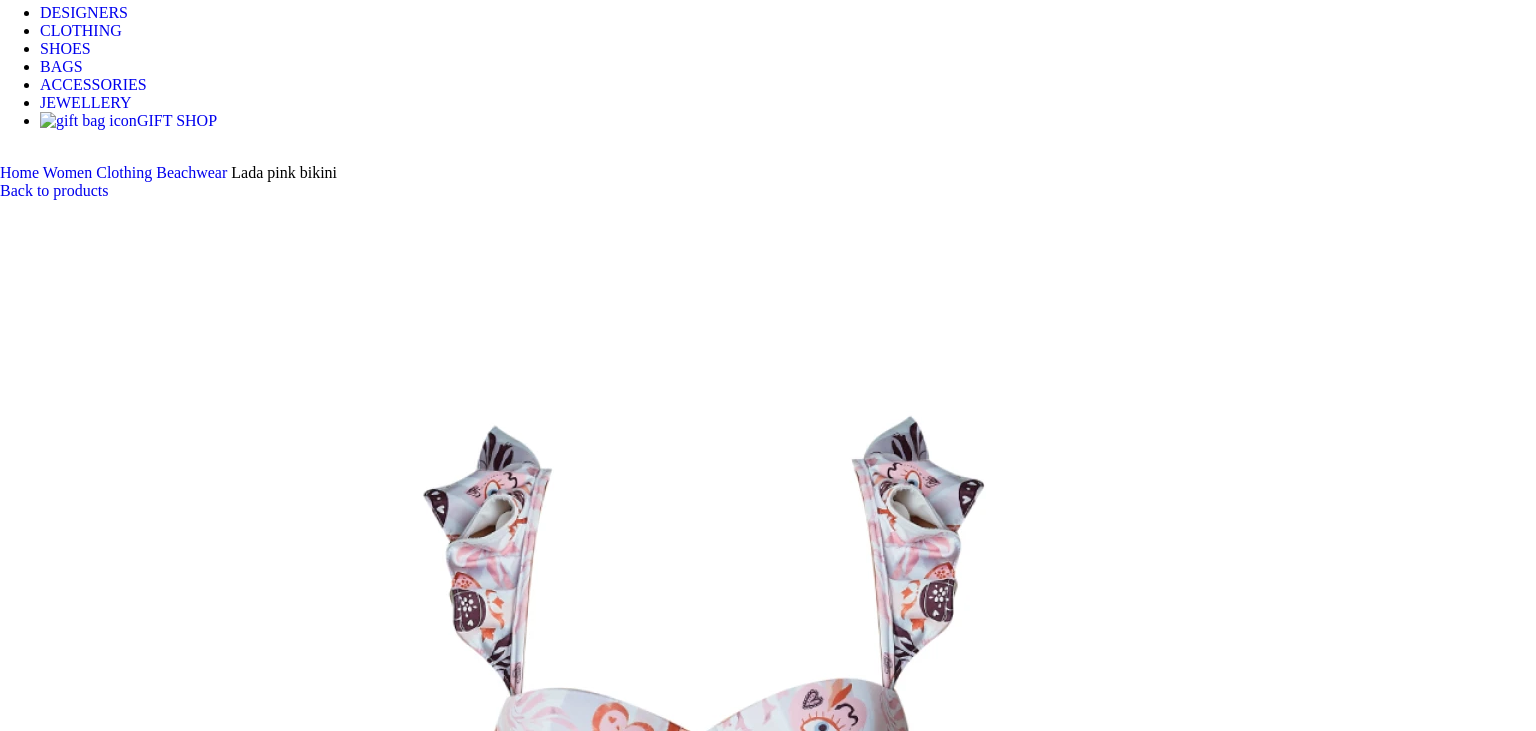click at bounding box center (310, 7769) 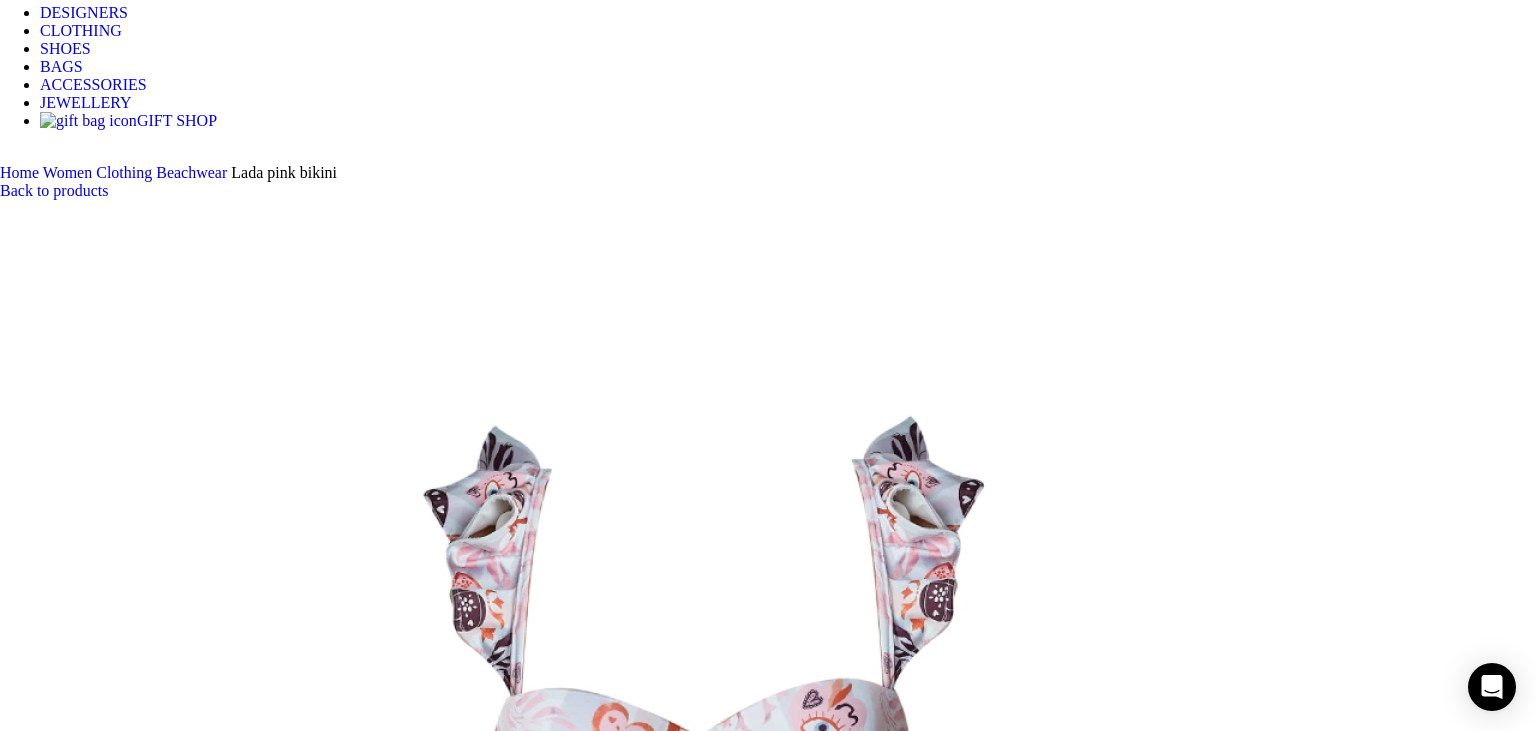 click at bounding box center (310, 7165) 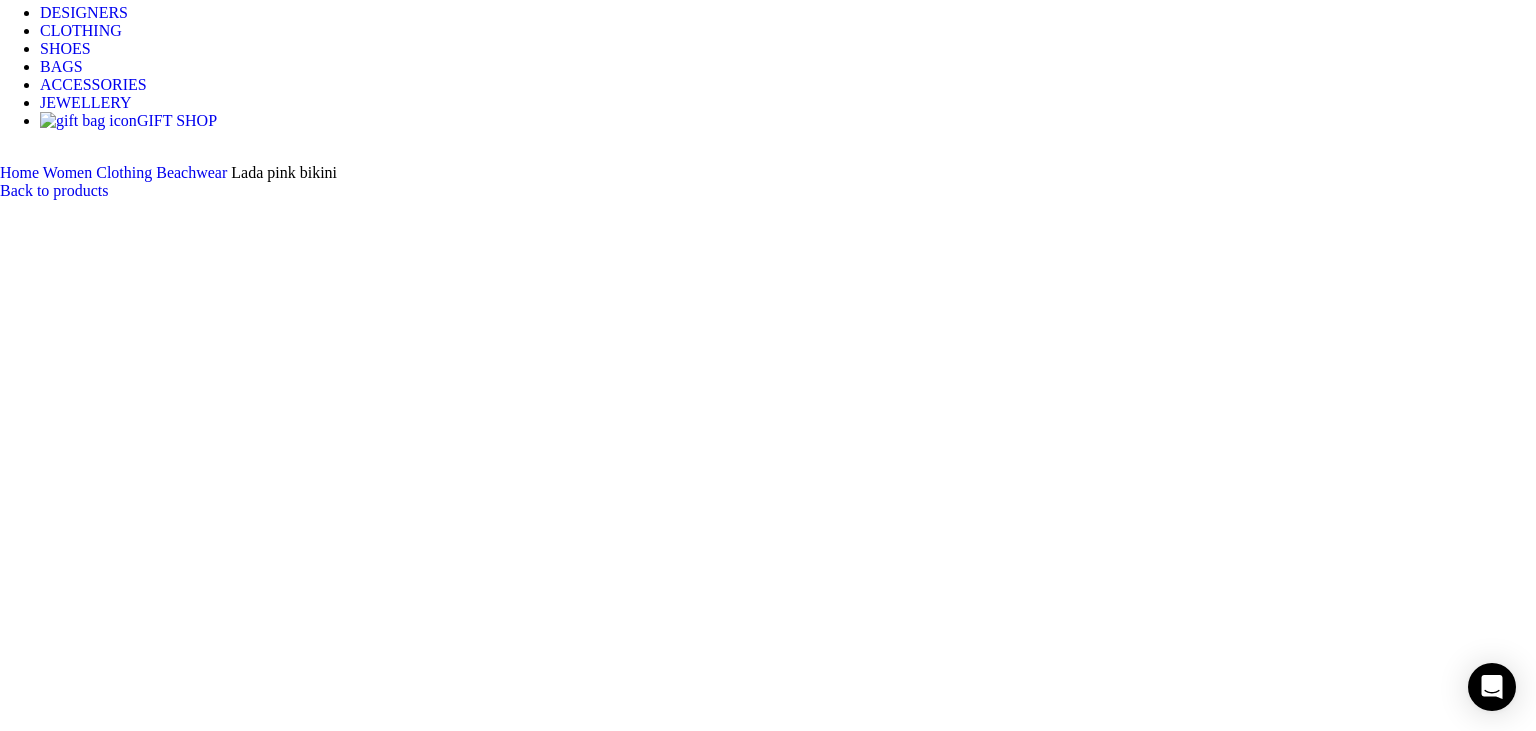 click at bounding box center (768, 1018) 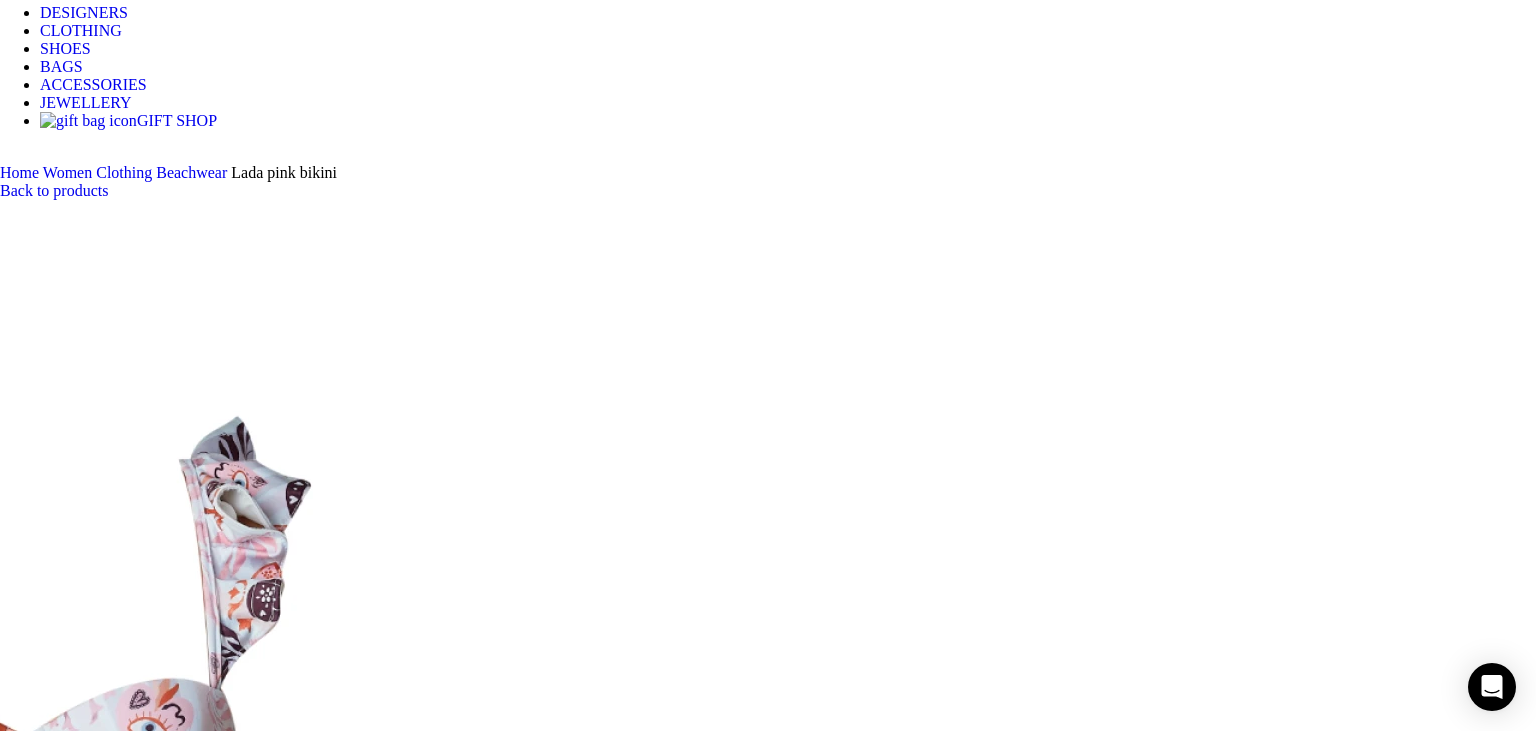 click at bounding box center [768, 1018] 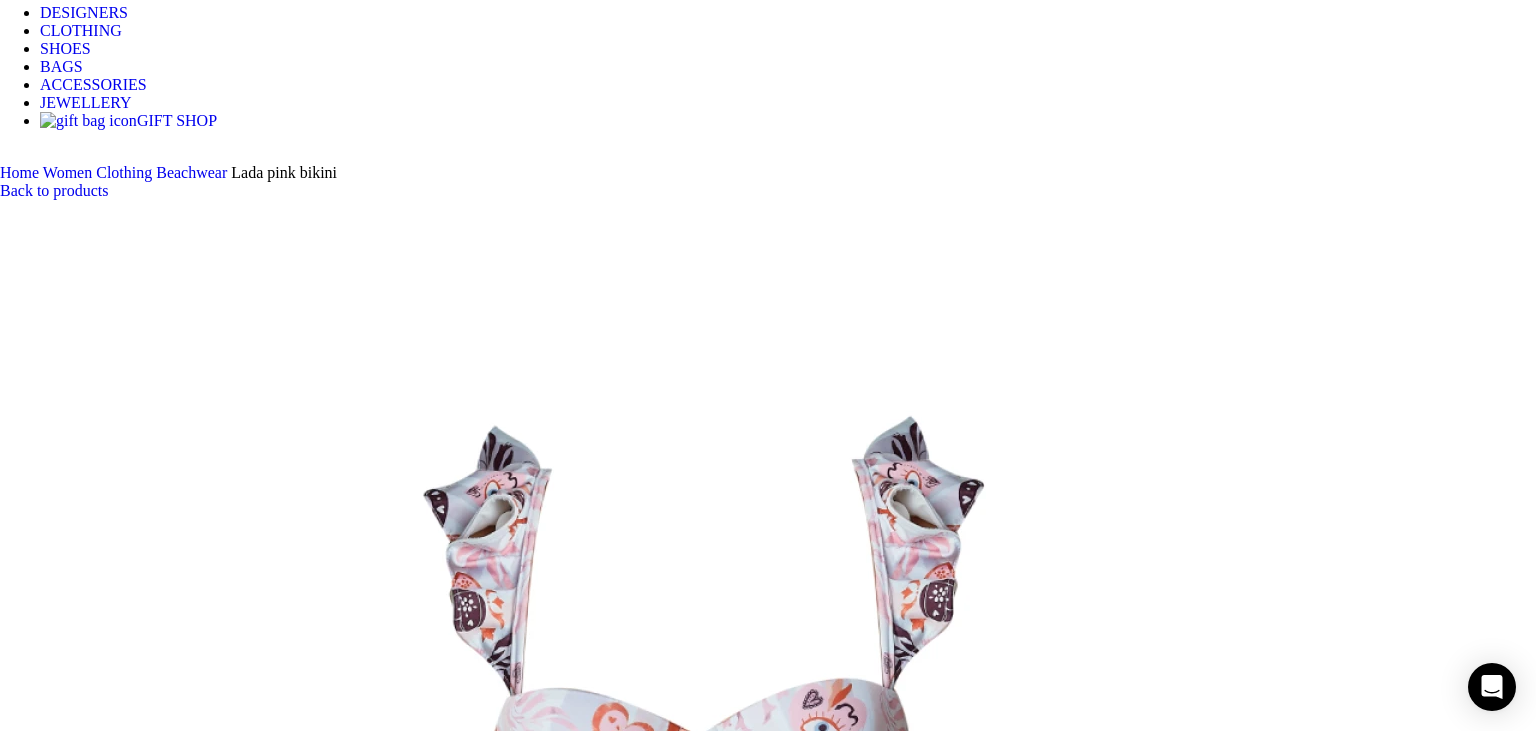 click at bounding box center (768, 1018) 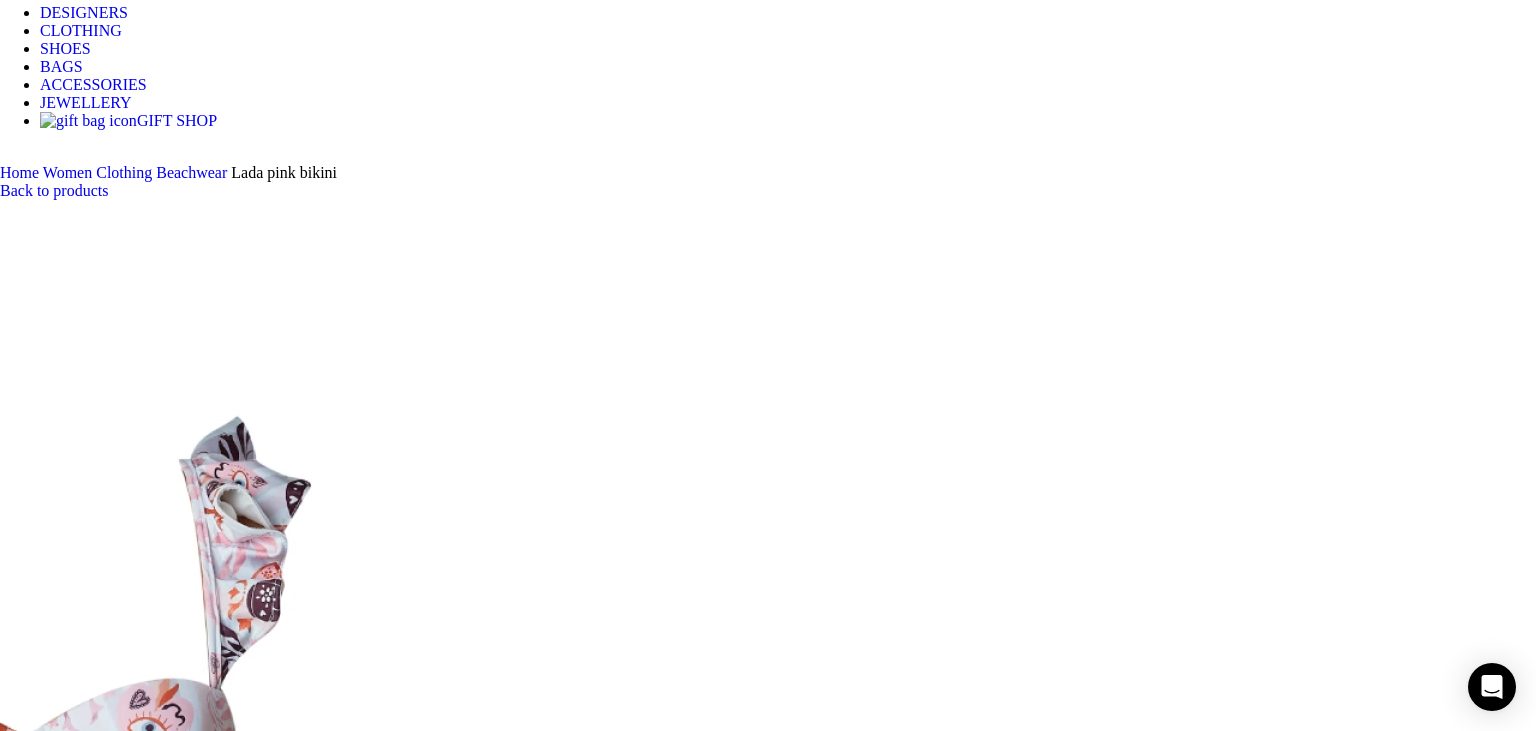 click at bounding box center (768, 1018) 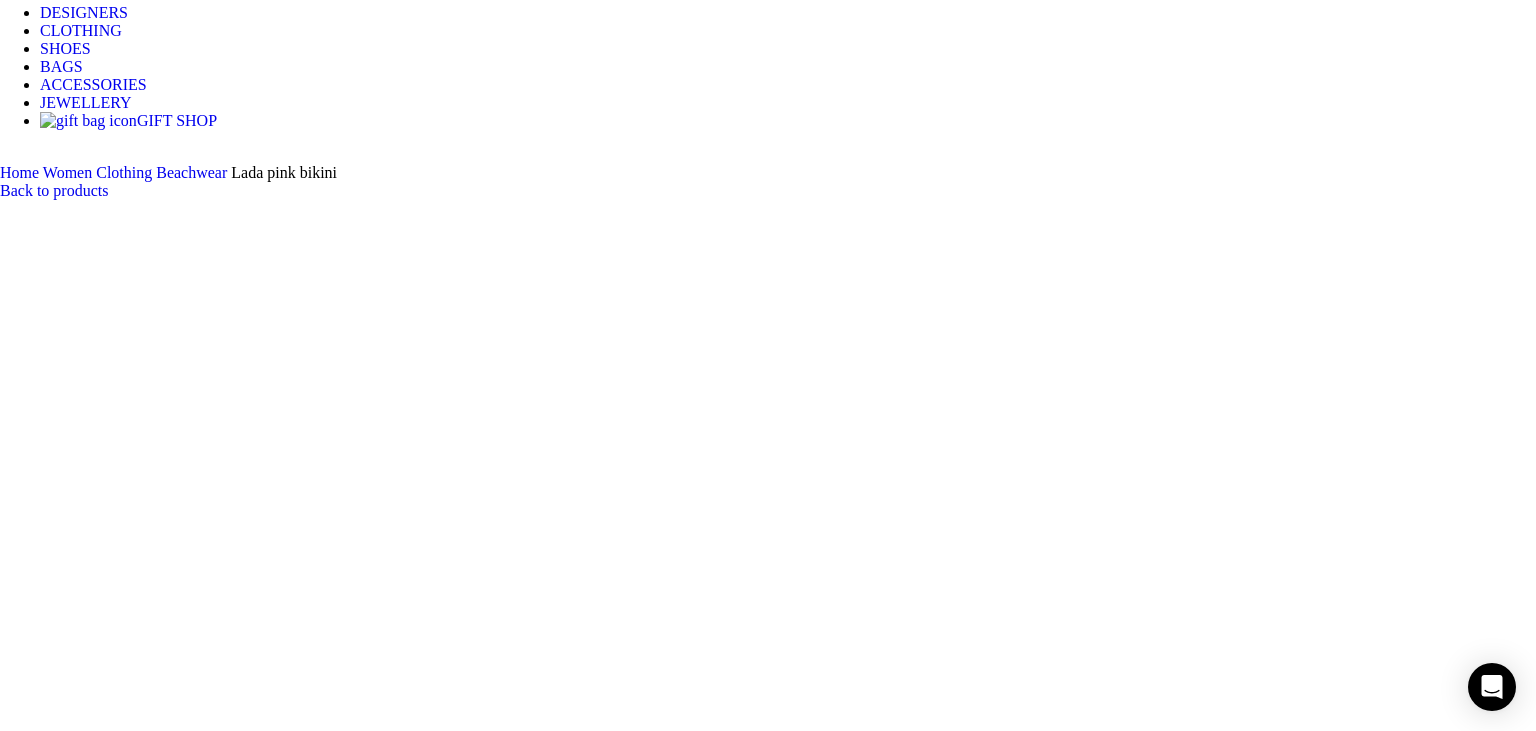 click at bounding box center [768, 1018] 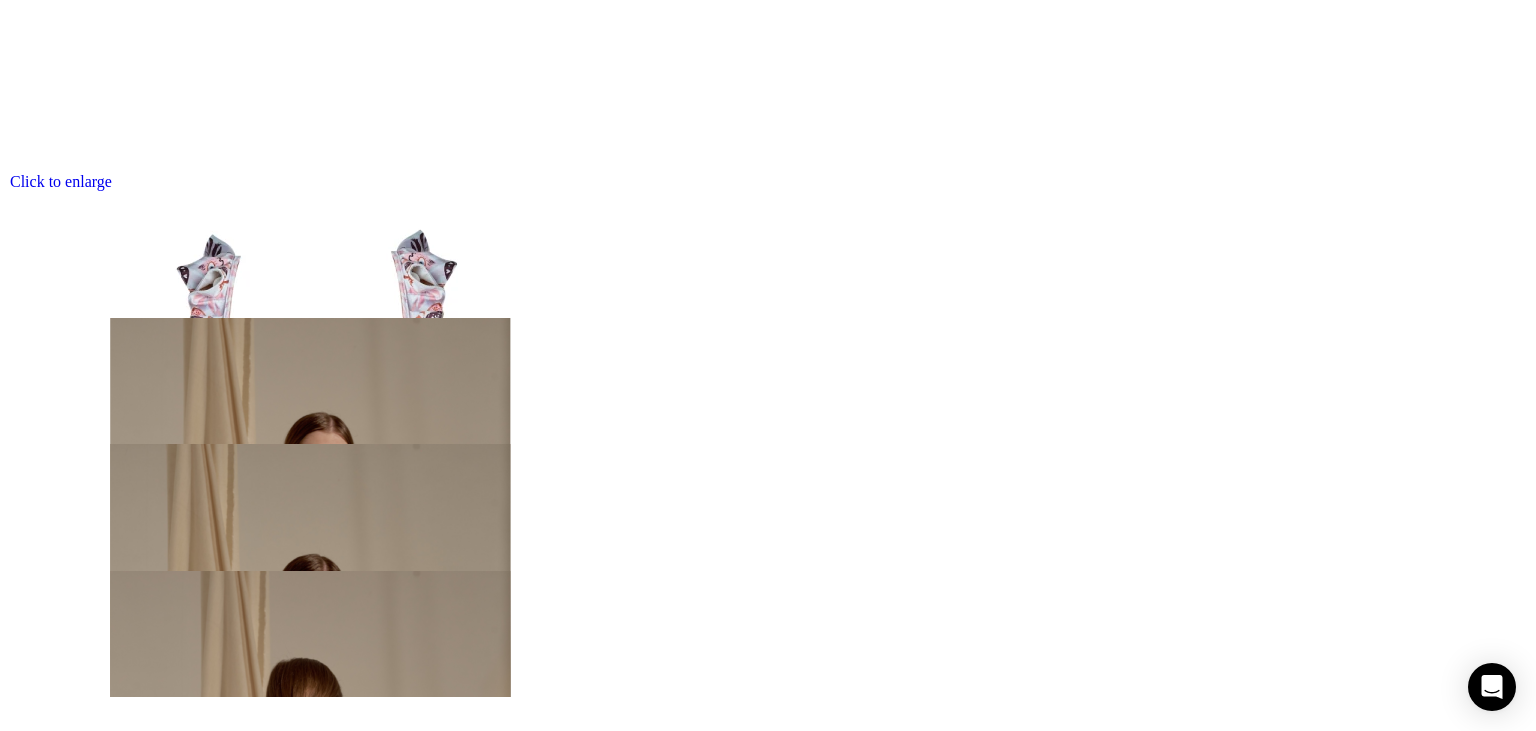 scroll, scrollTop: 1848, scrollLeft: 0, axis: vertical 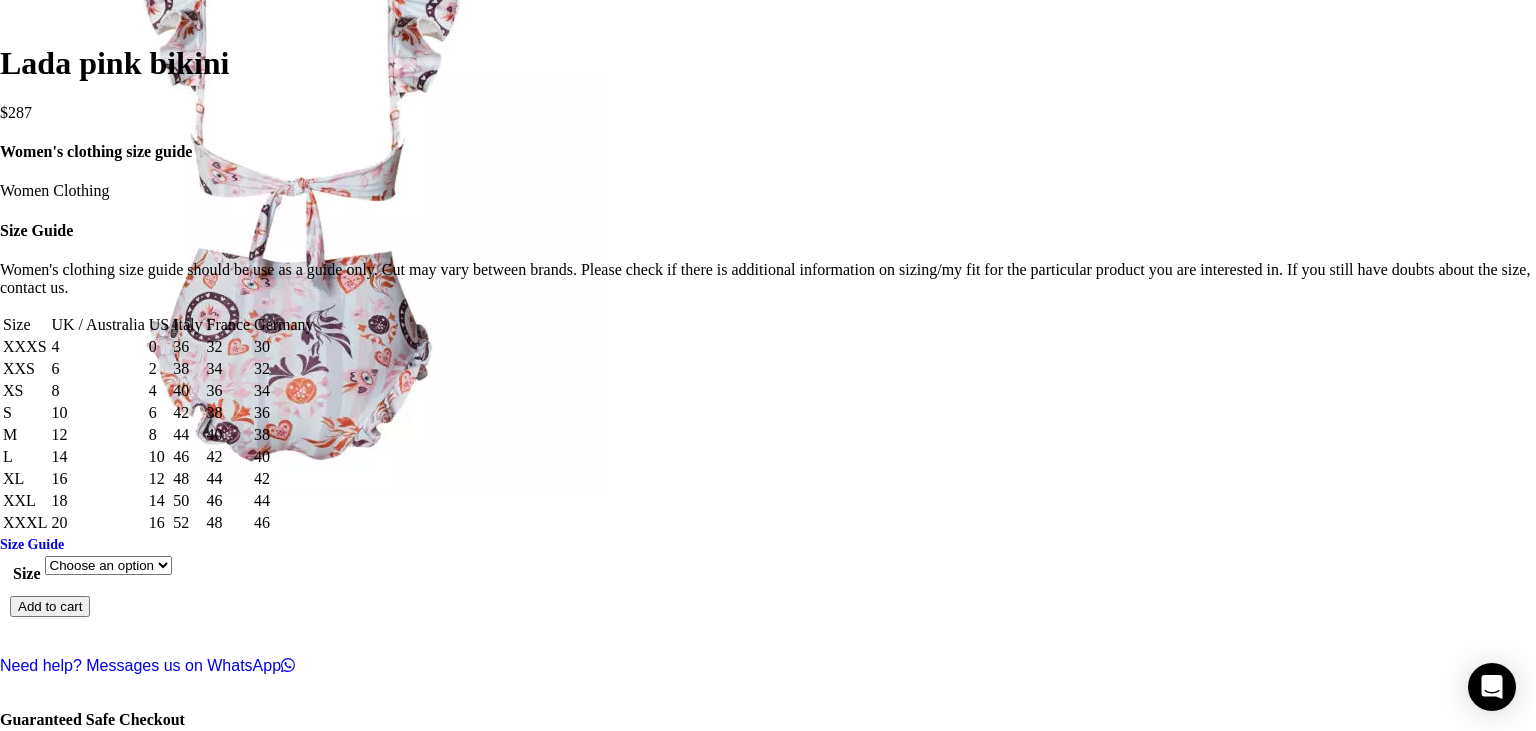 click at bounding box center (1084, 2726) 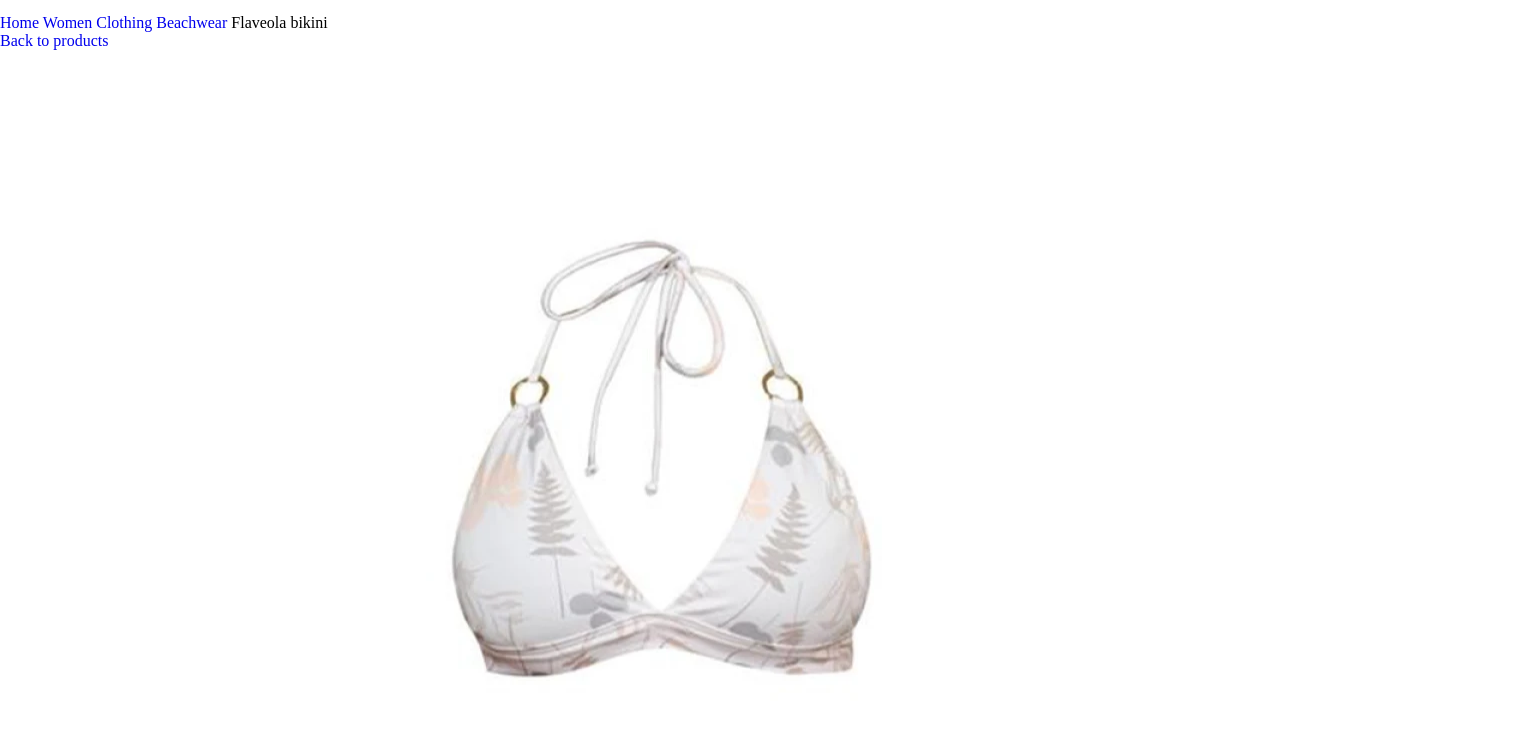 scroll, scrollTop: 422, scrollLeft: 0, axis: vertical 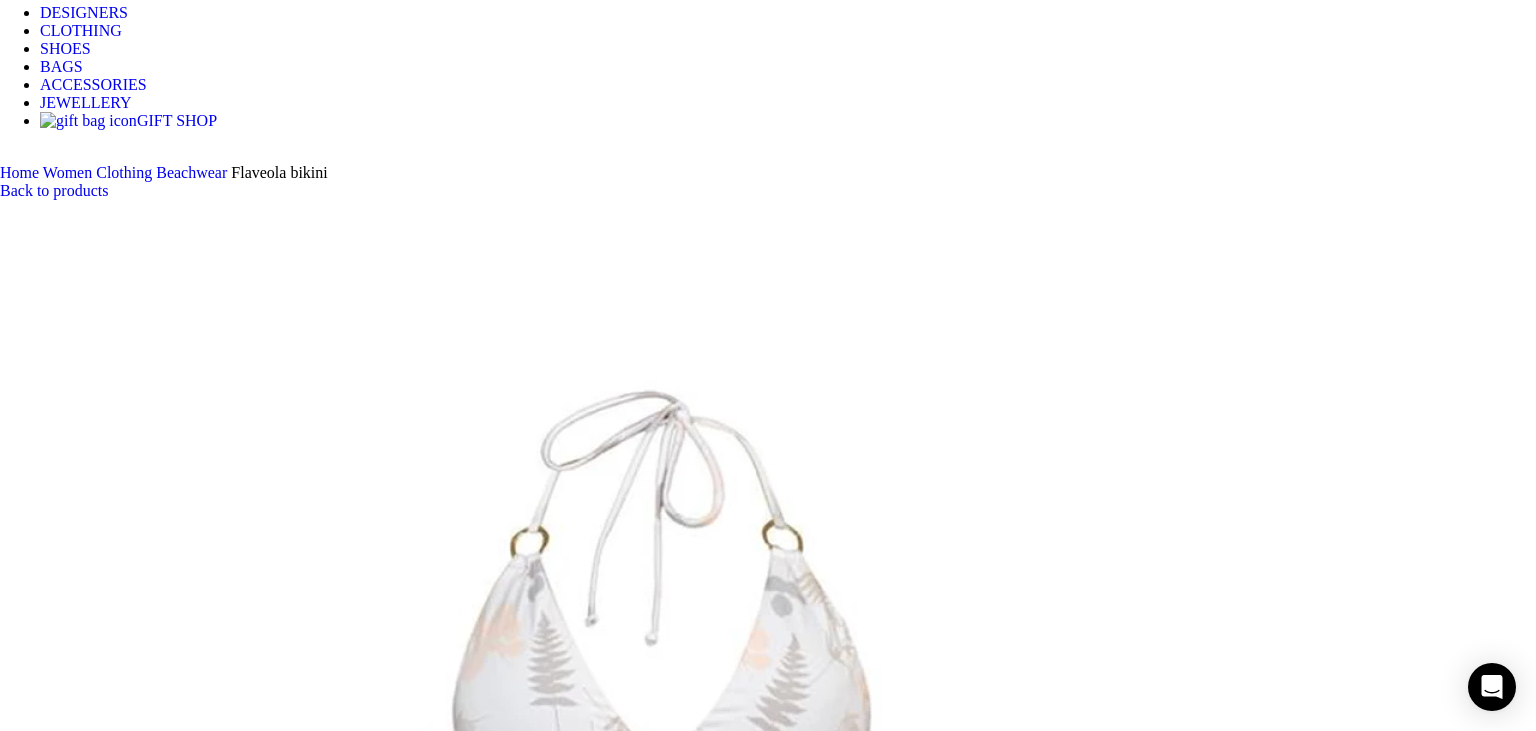 click at bounding box center (310, 1589) 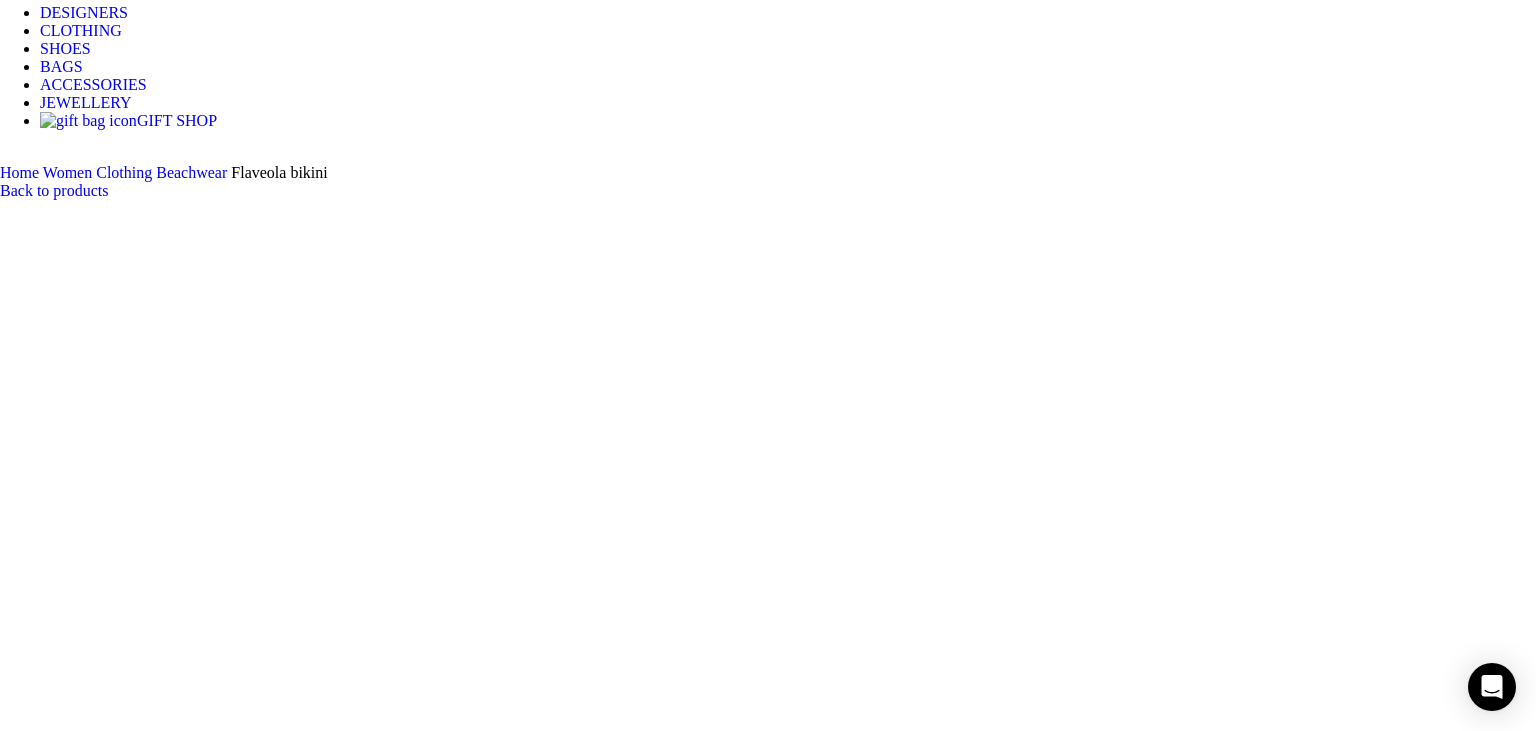 click at bounding box center [-956, 2479] 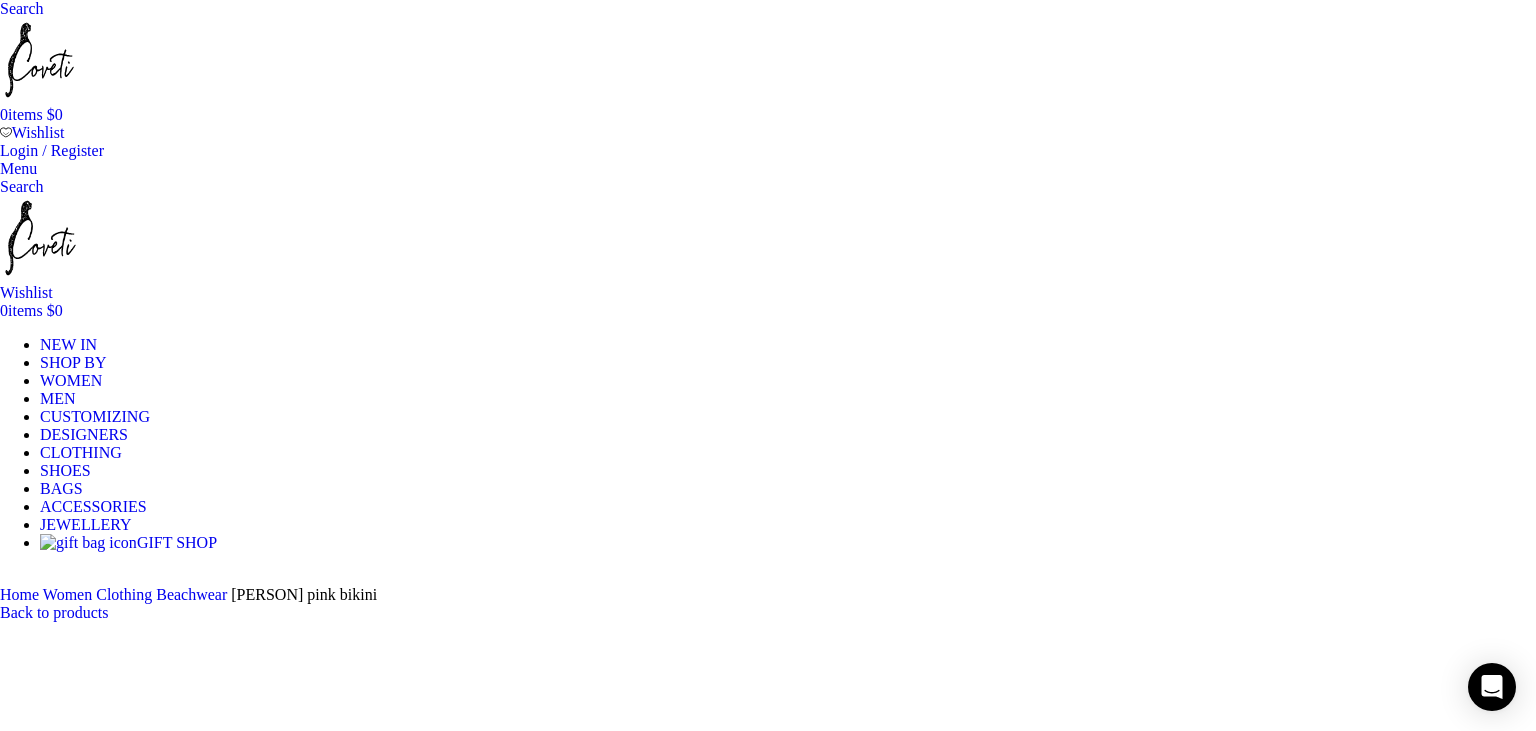 scroll, scrollTop: 0, scrollLeft: 0, axis: both 